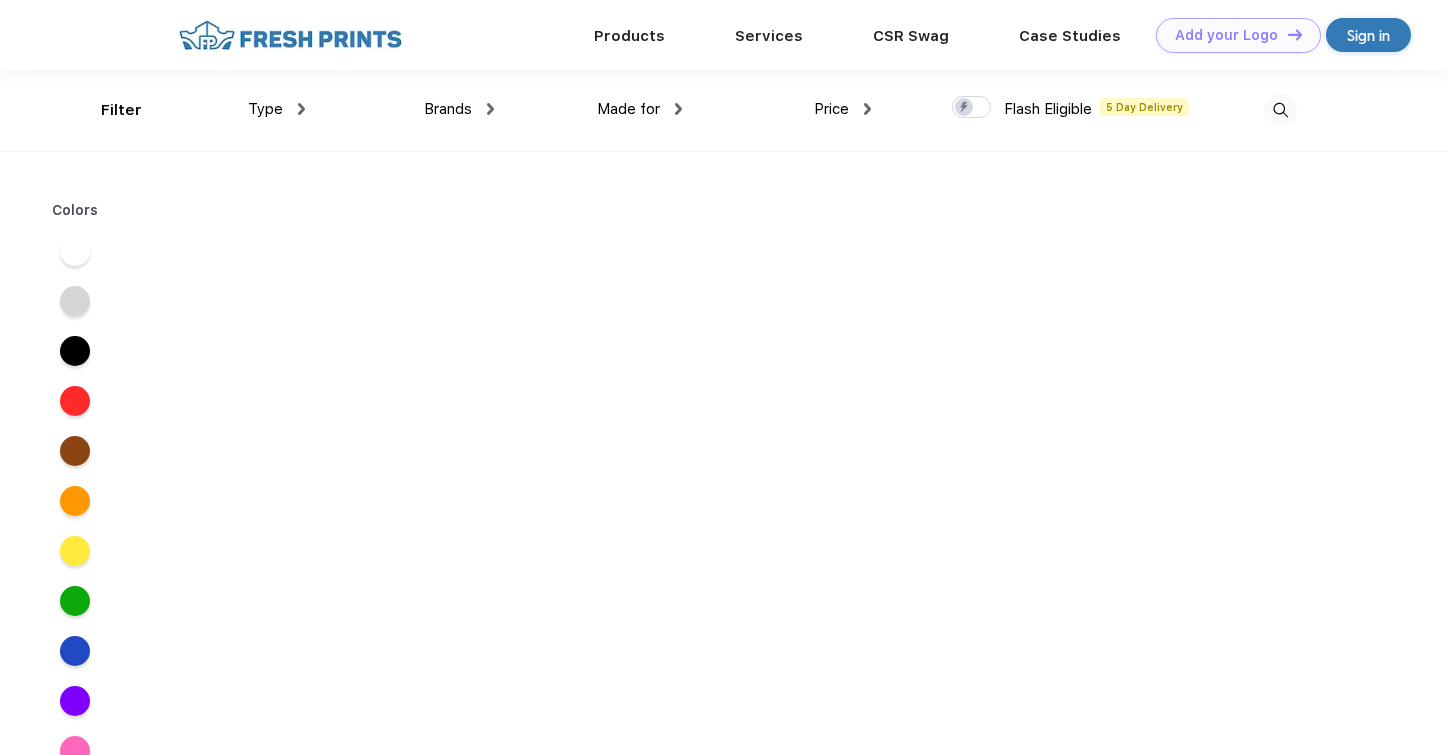 scroll, scrollTop: 0, scrollLeft: 0, axis: both 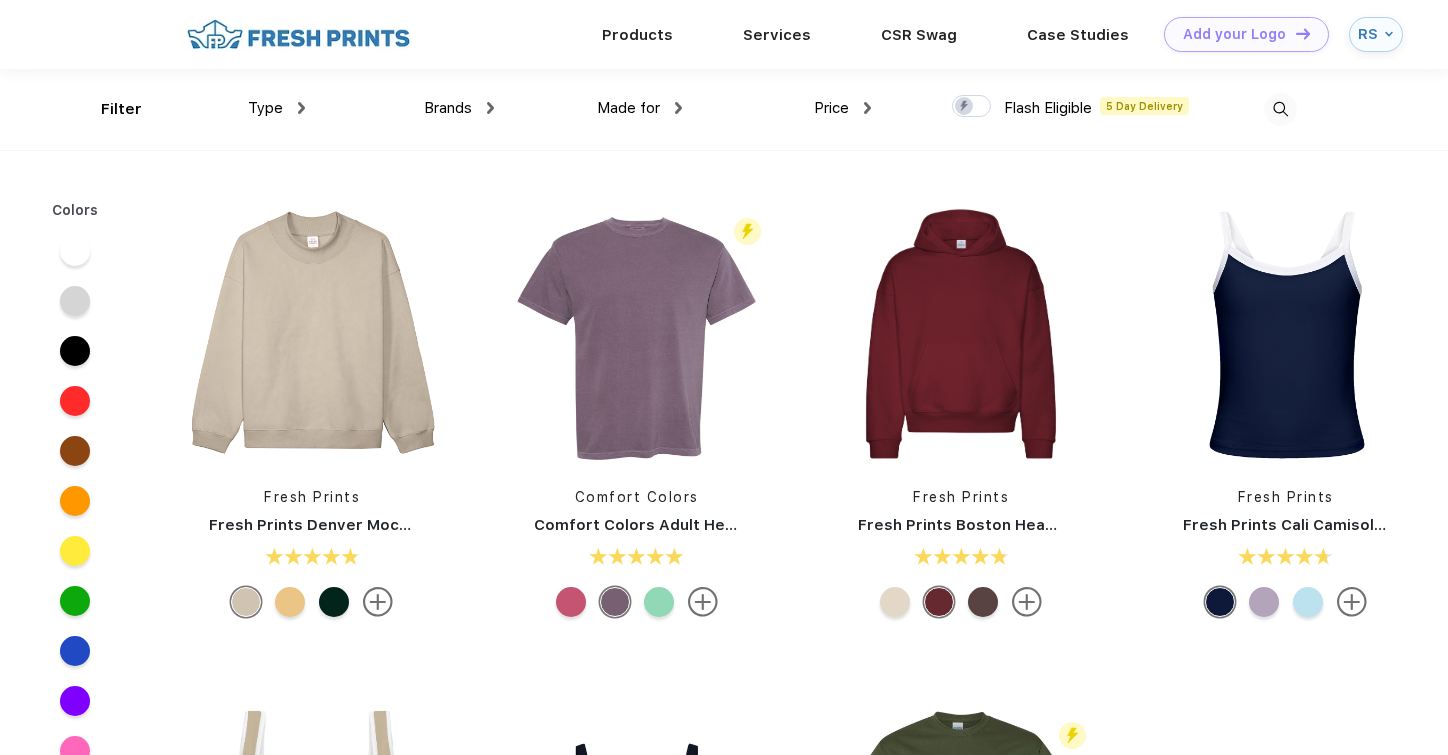 click on "Brands" at bounding box center (459, 108) 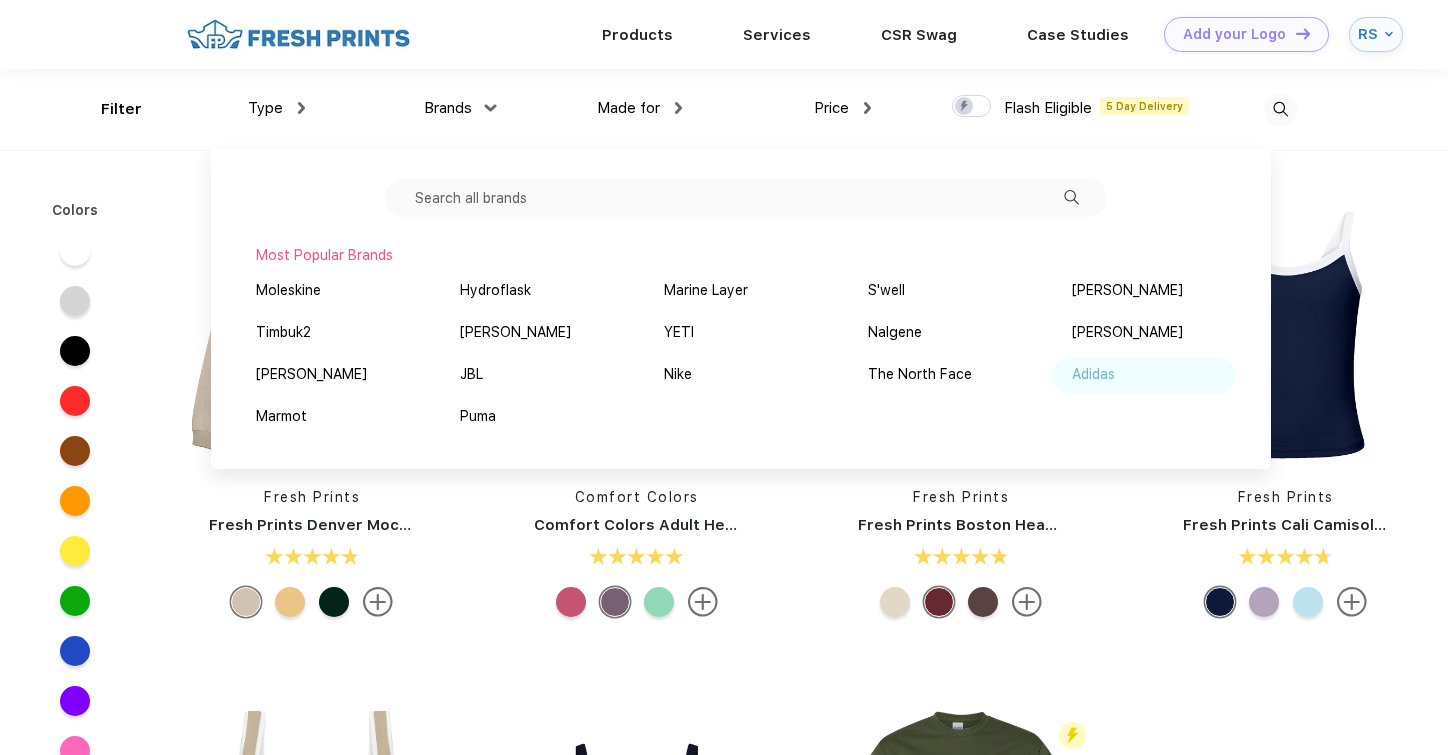 click on "Adidas" at bounding box center [1093, 374] 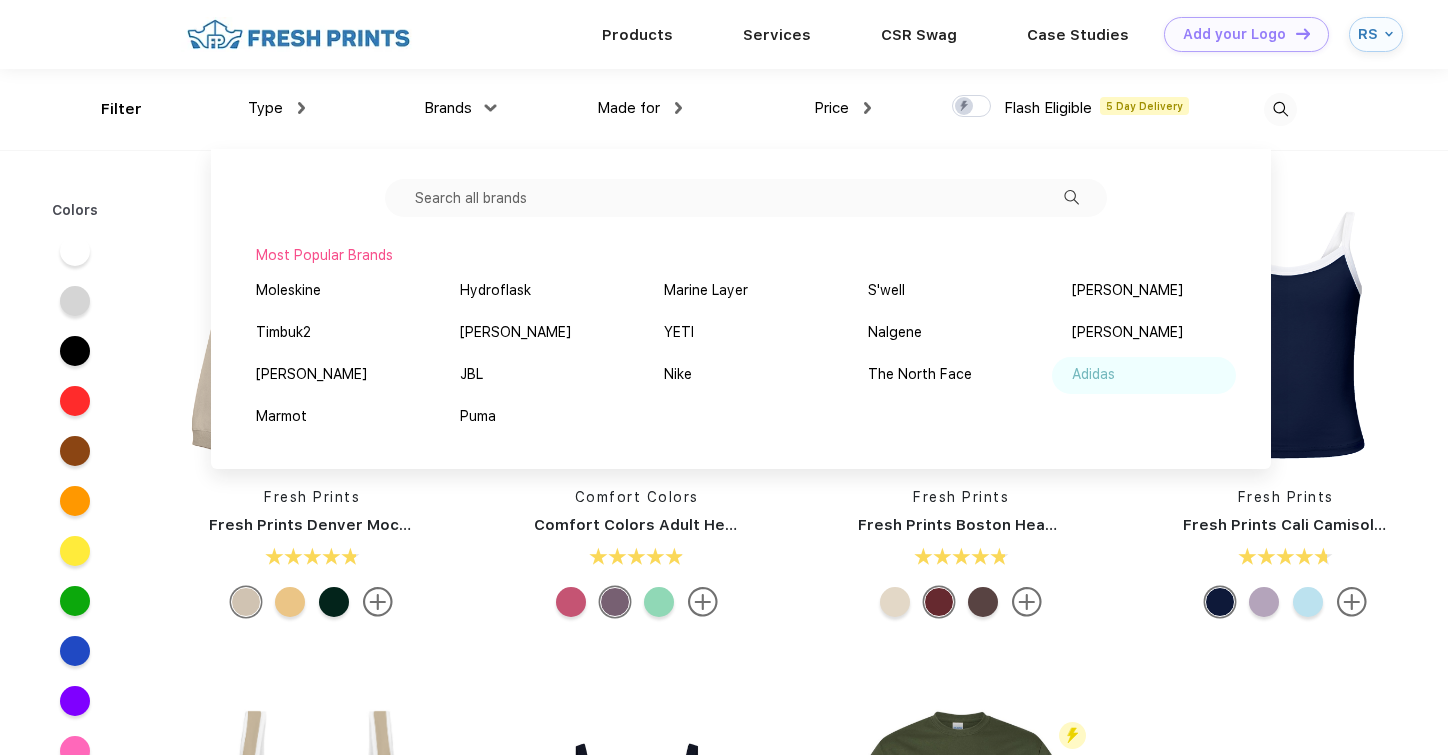 scroll, scrollTop: 0, scrollLeft: 0, axis: both 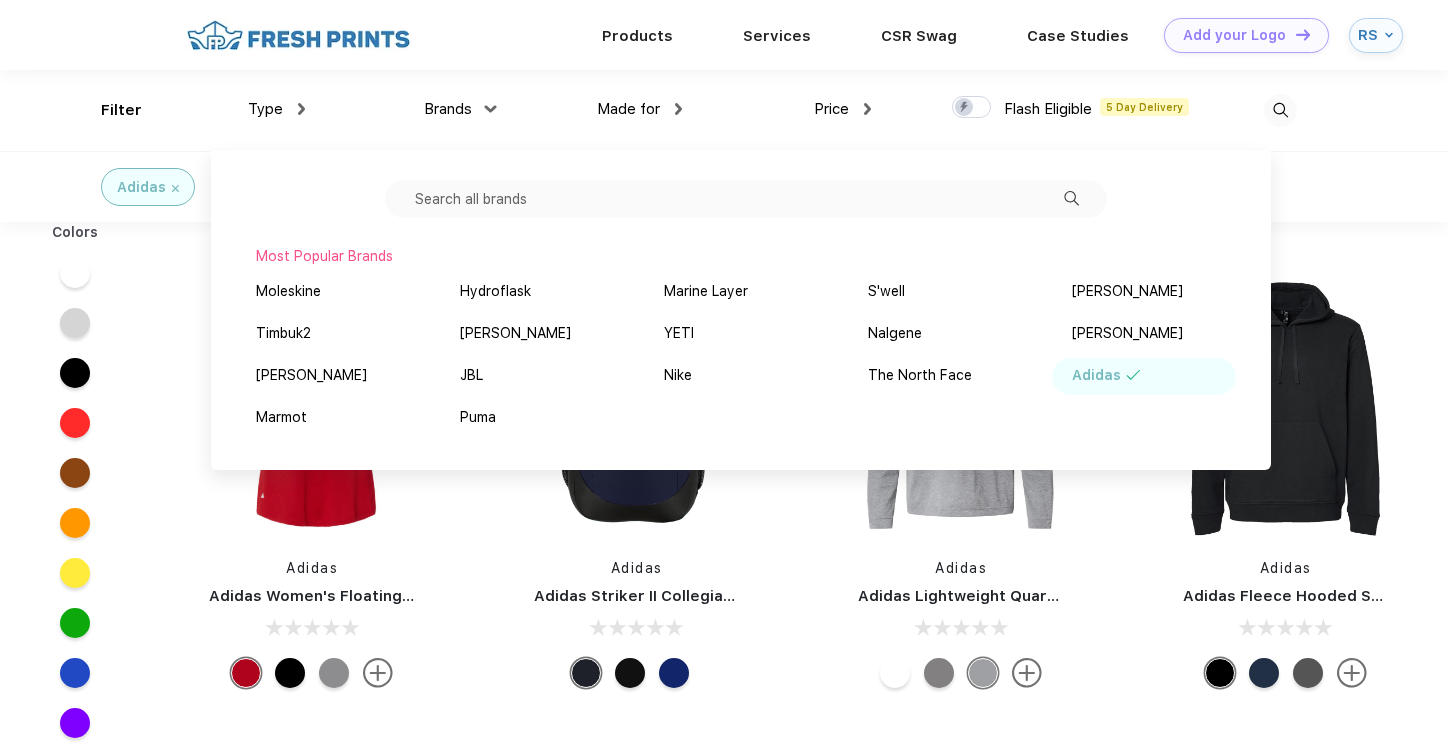 click on "Made for" at bounding box center (639, 109) 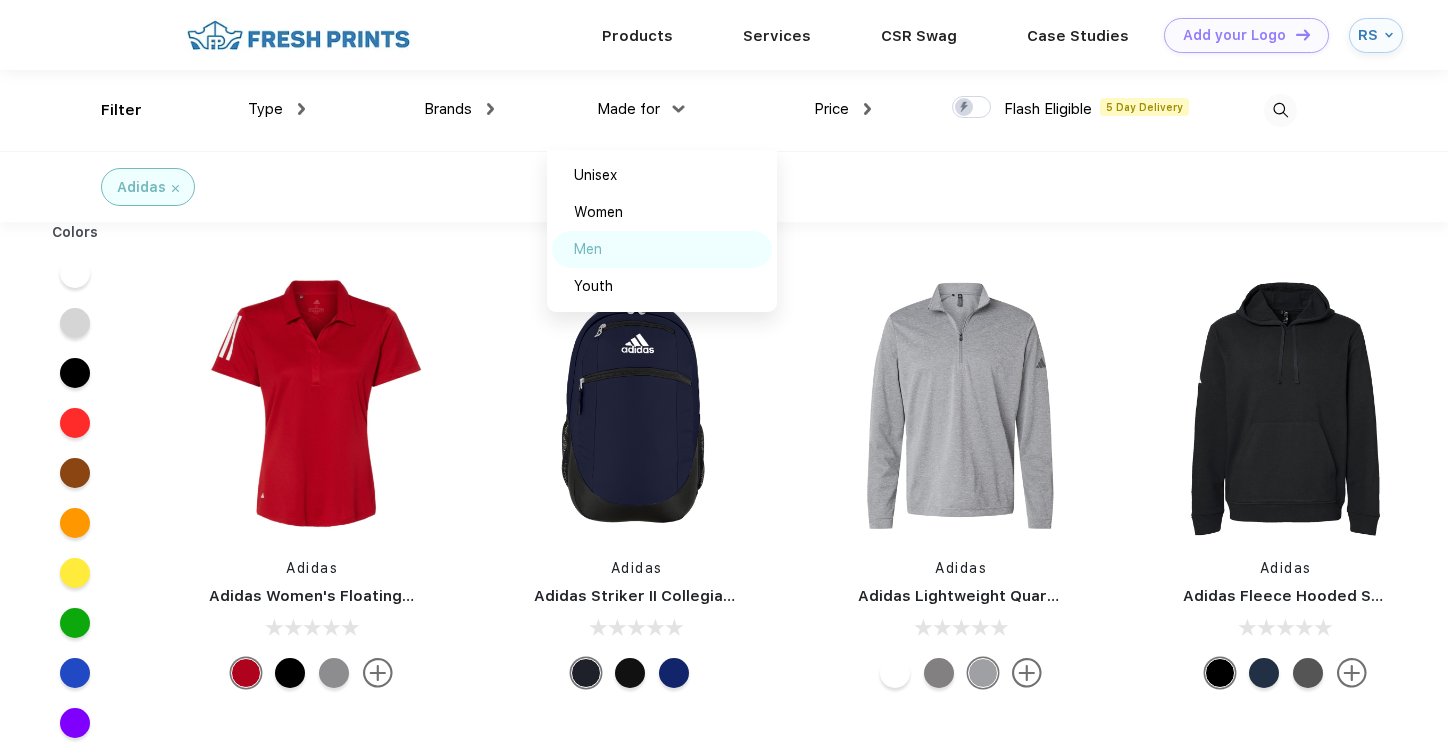 click on "Men" at bounding box center (662, 249) 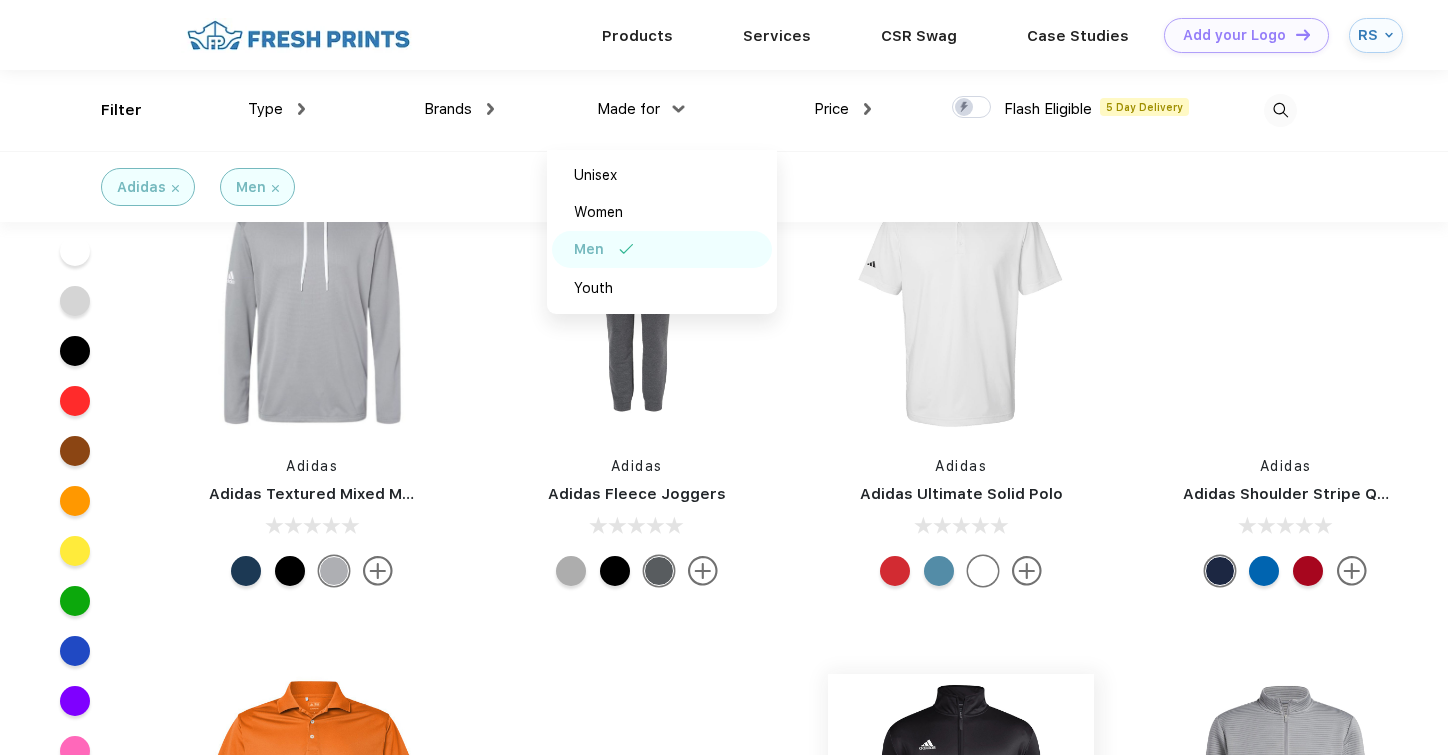 scroll, scrollTop: 170, scrollLeft: 0, axis: vertical 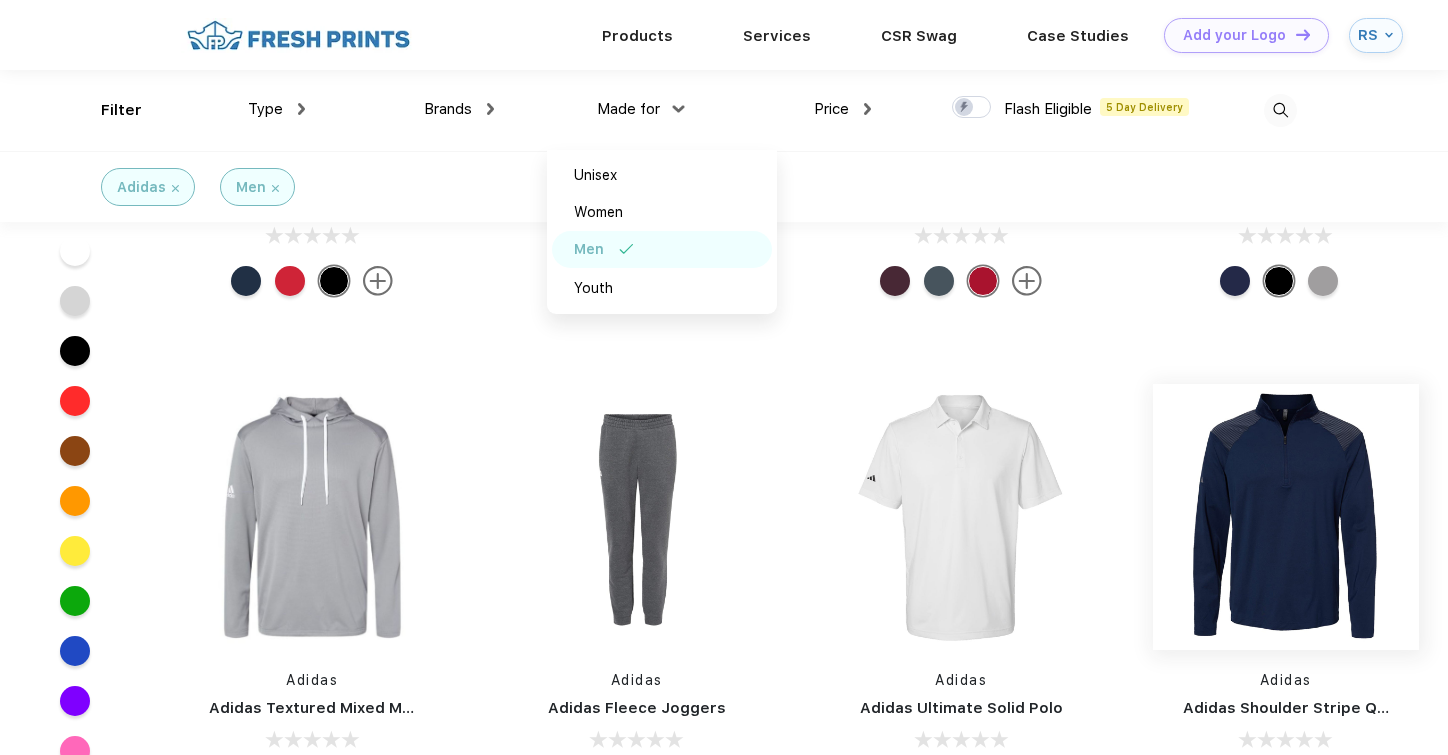 click at bounding box center (1286, 517) 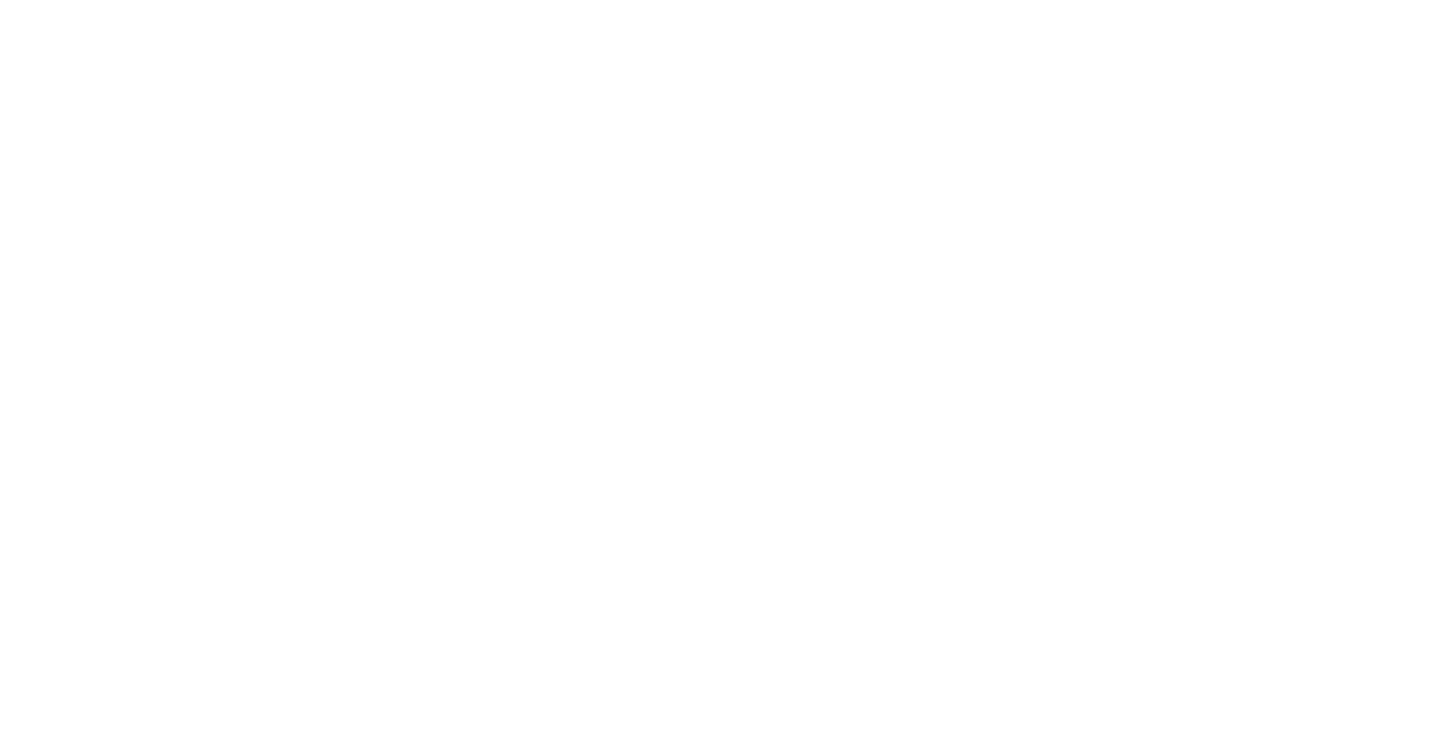 scroll, scrollTop: 0, scrollLeft: 0, axis: both 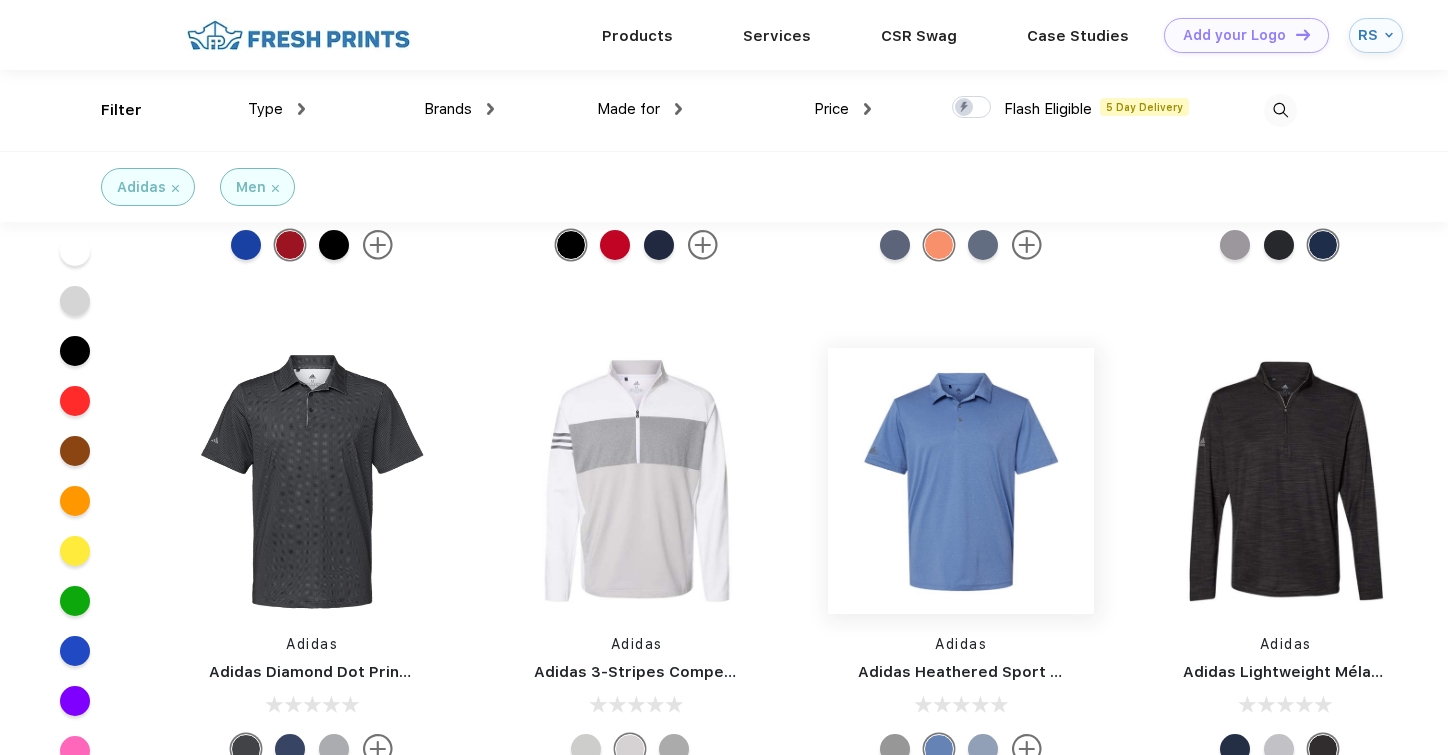 click at bounding box center (961, 481) 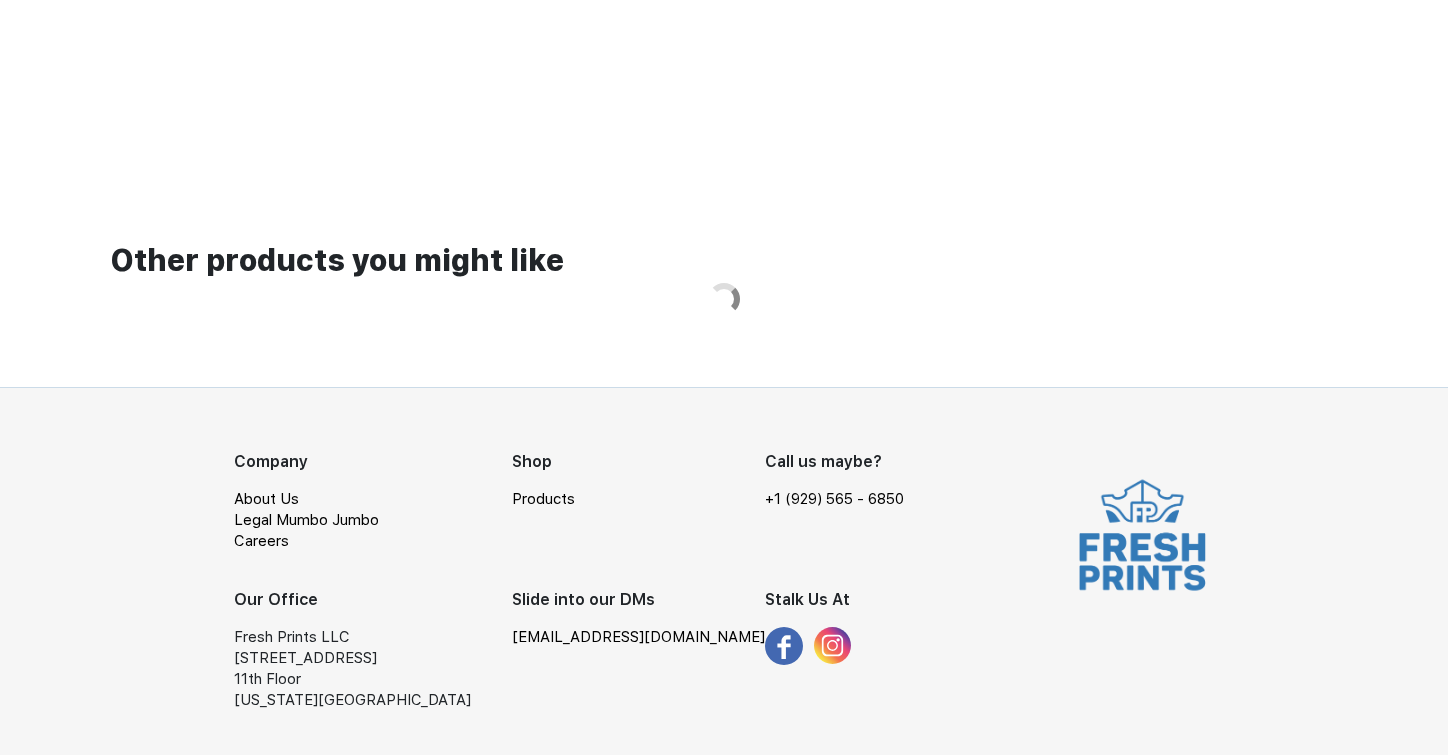 scroll, scrollTop: 0, scrollLeft: 0, axis: both 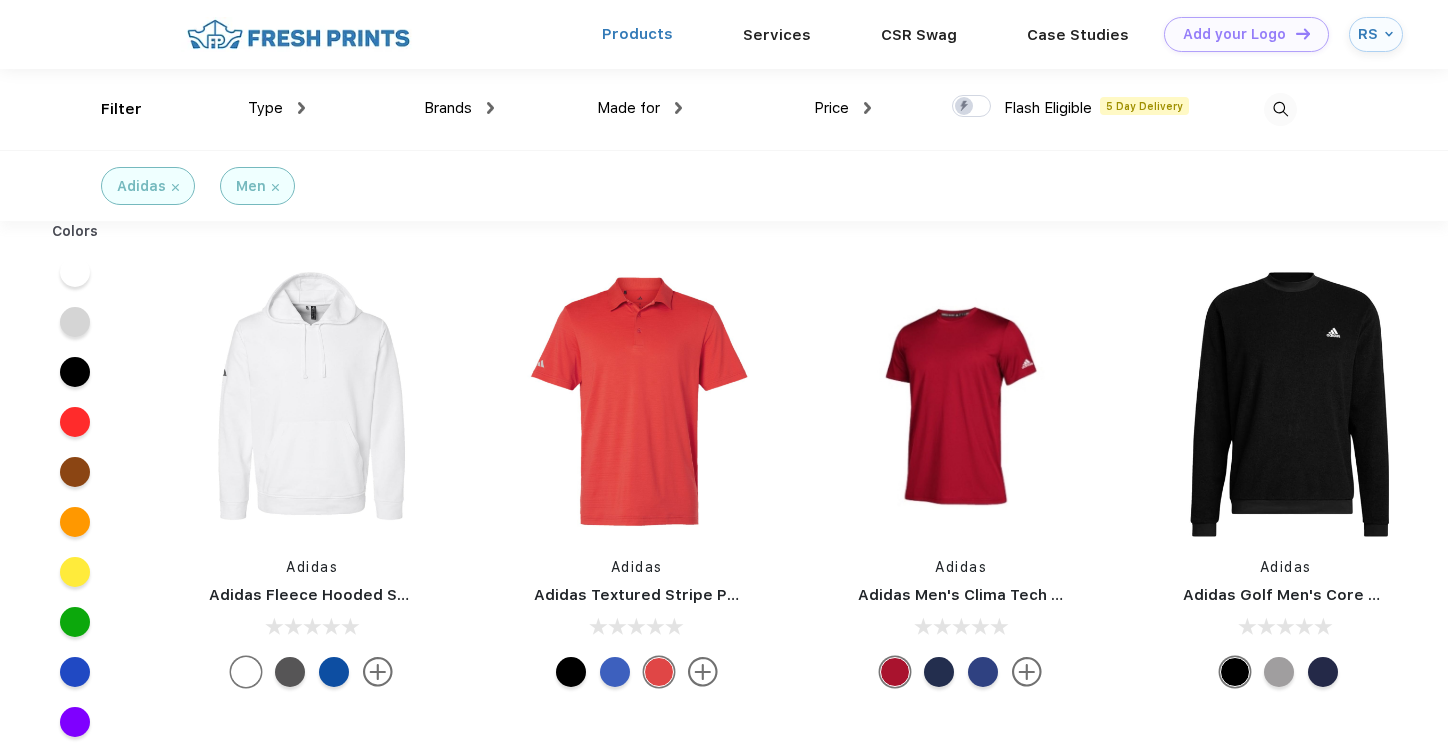 click on "Products" at bounding box center (637, 34) 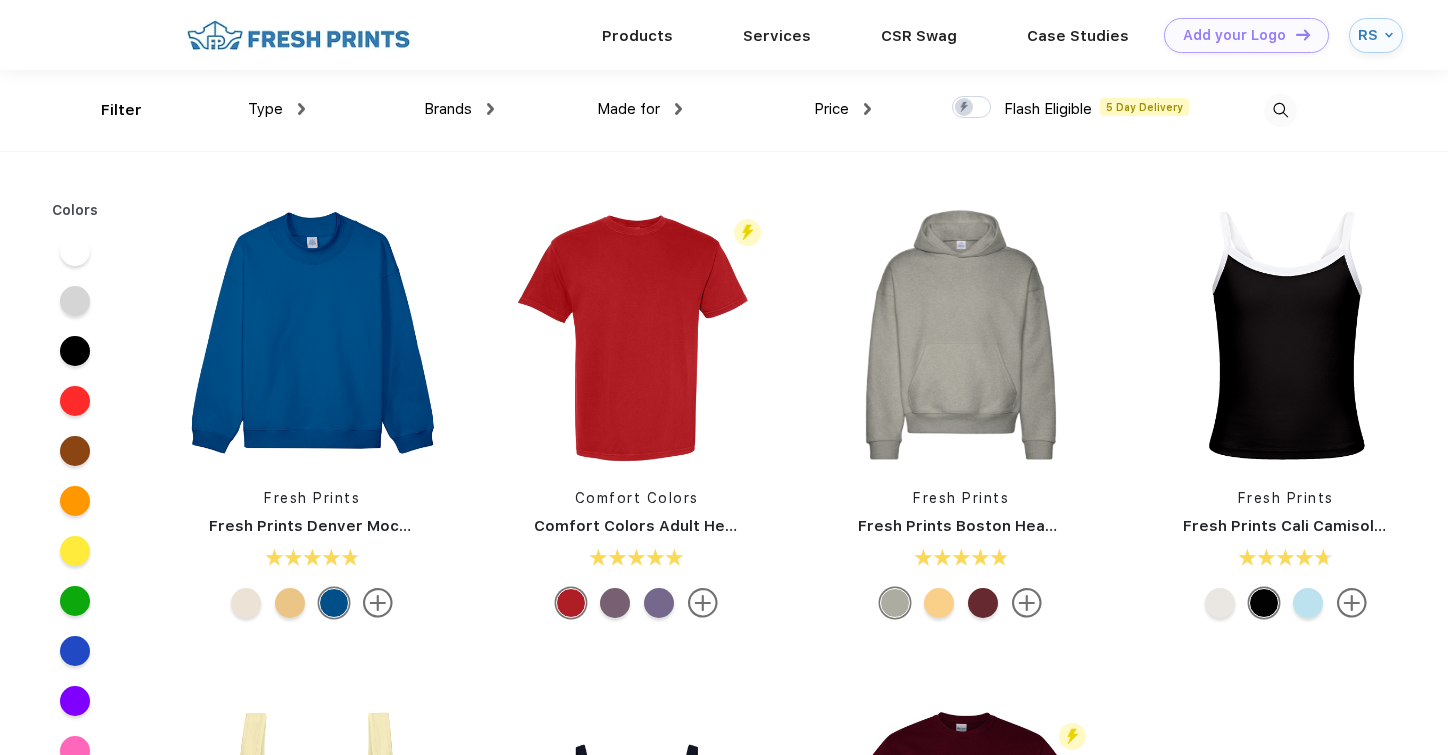 scroll, scrollTop: 0, scrollLeft: 0, axis: both 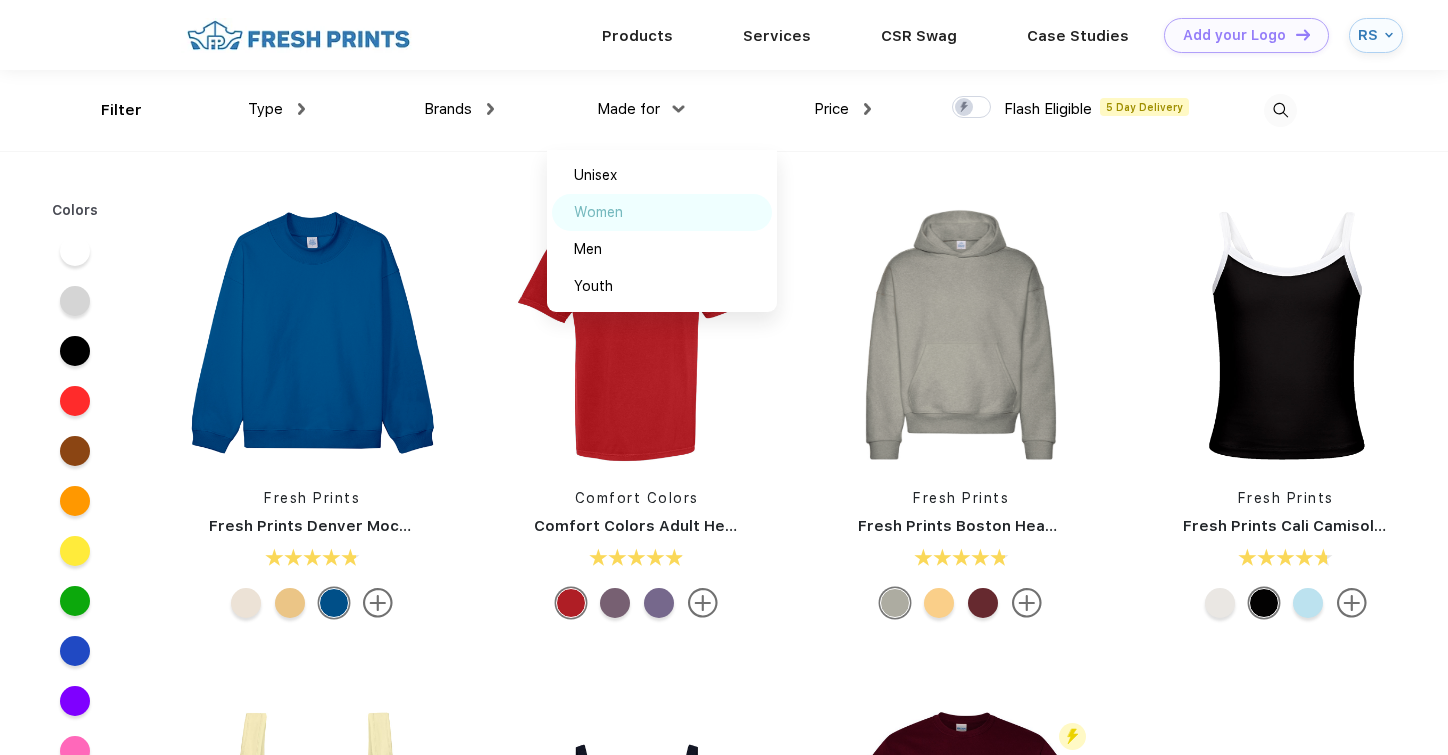 click at bounding box center [645, 212] 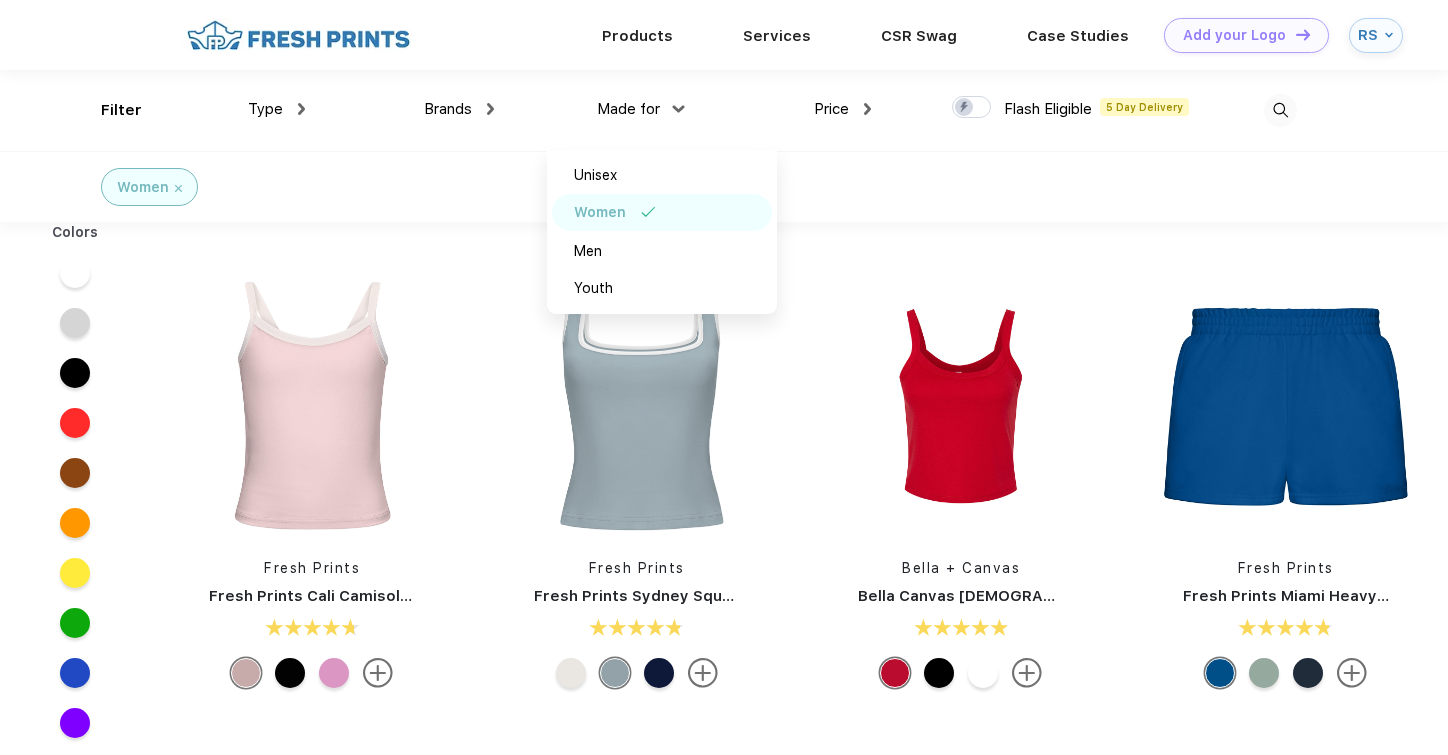 click on "Brands" at bounding box center [459, 109] 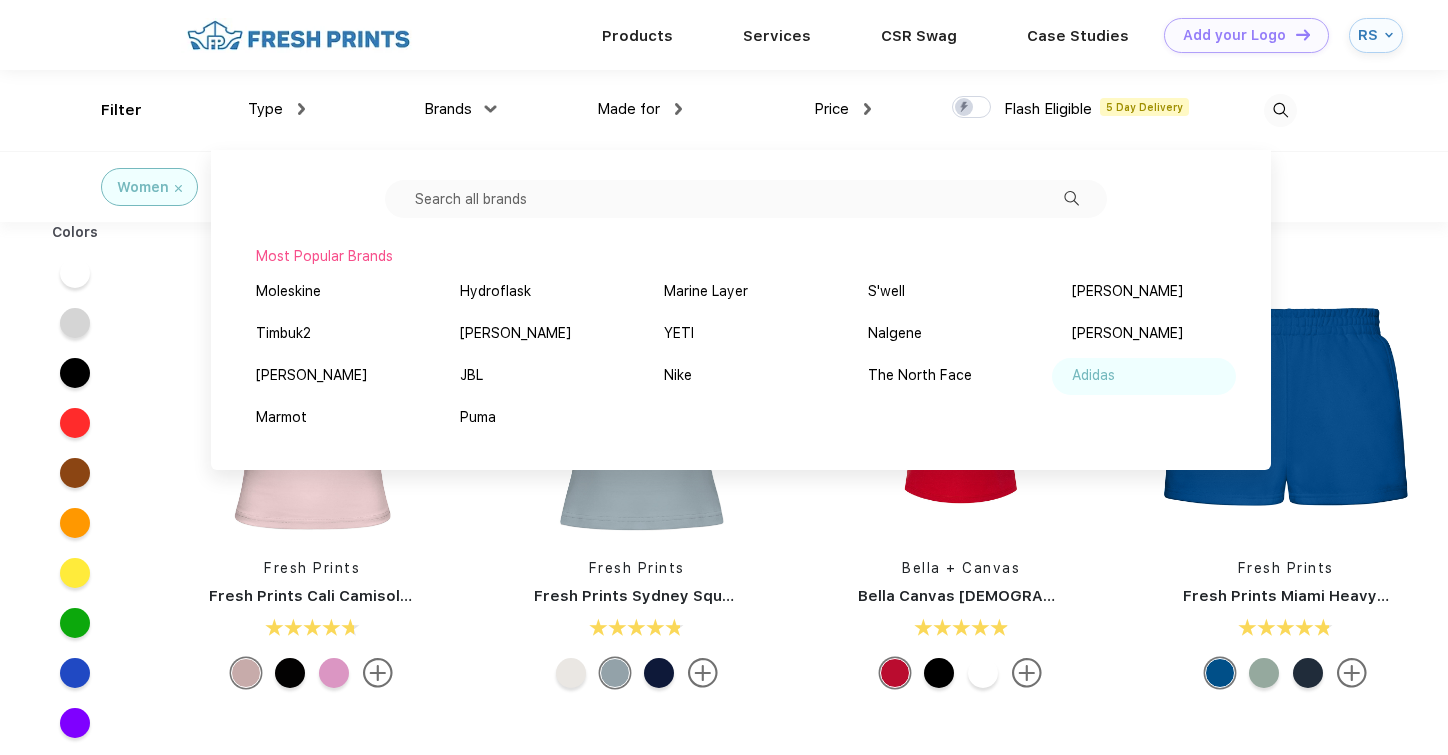 click on "Adidas" at bounding box center [1144, 376] 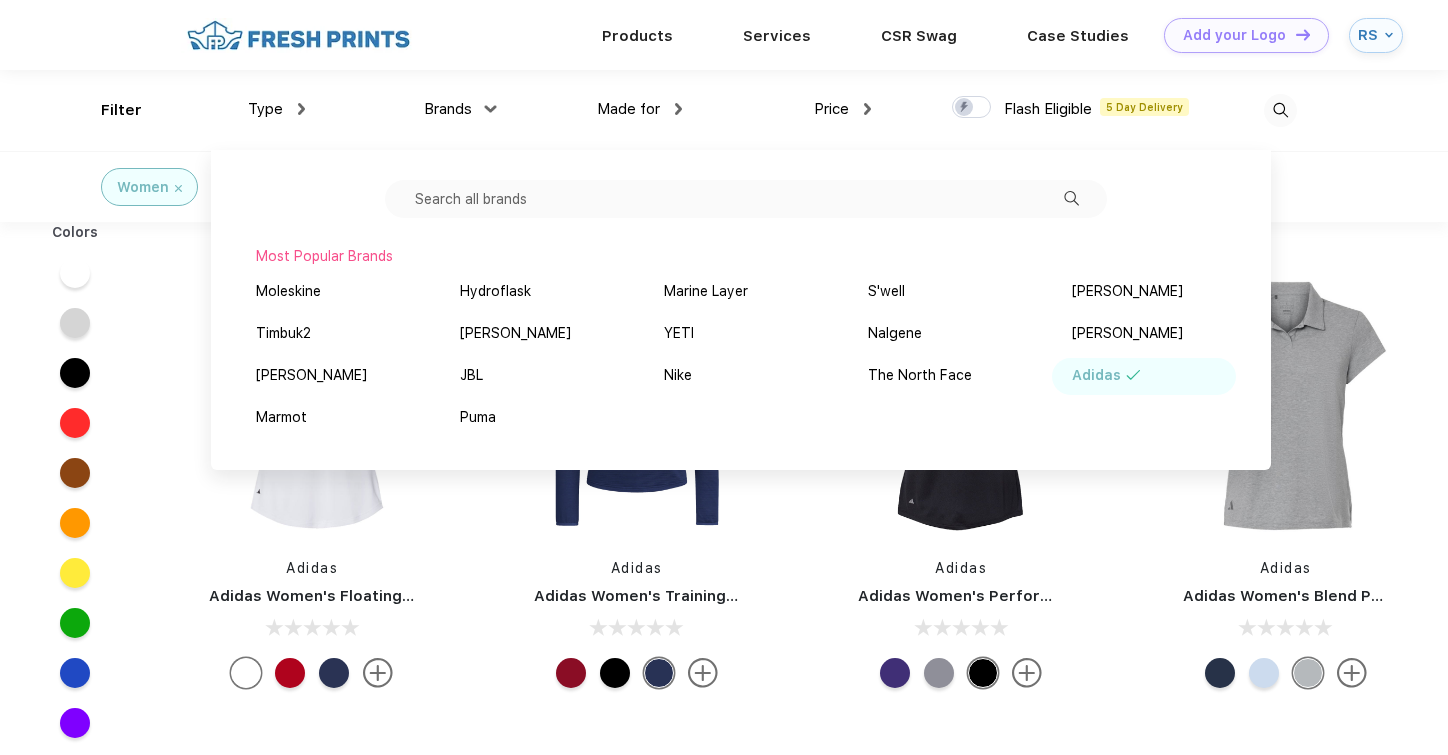click on "Adidas Women's Training Aeroready Quarter-Zip" at bounding box center (637, 596) 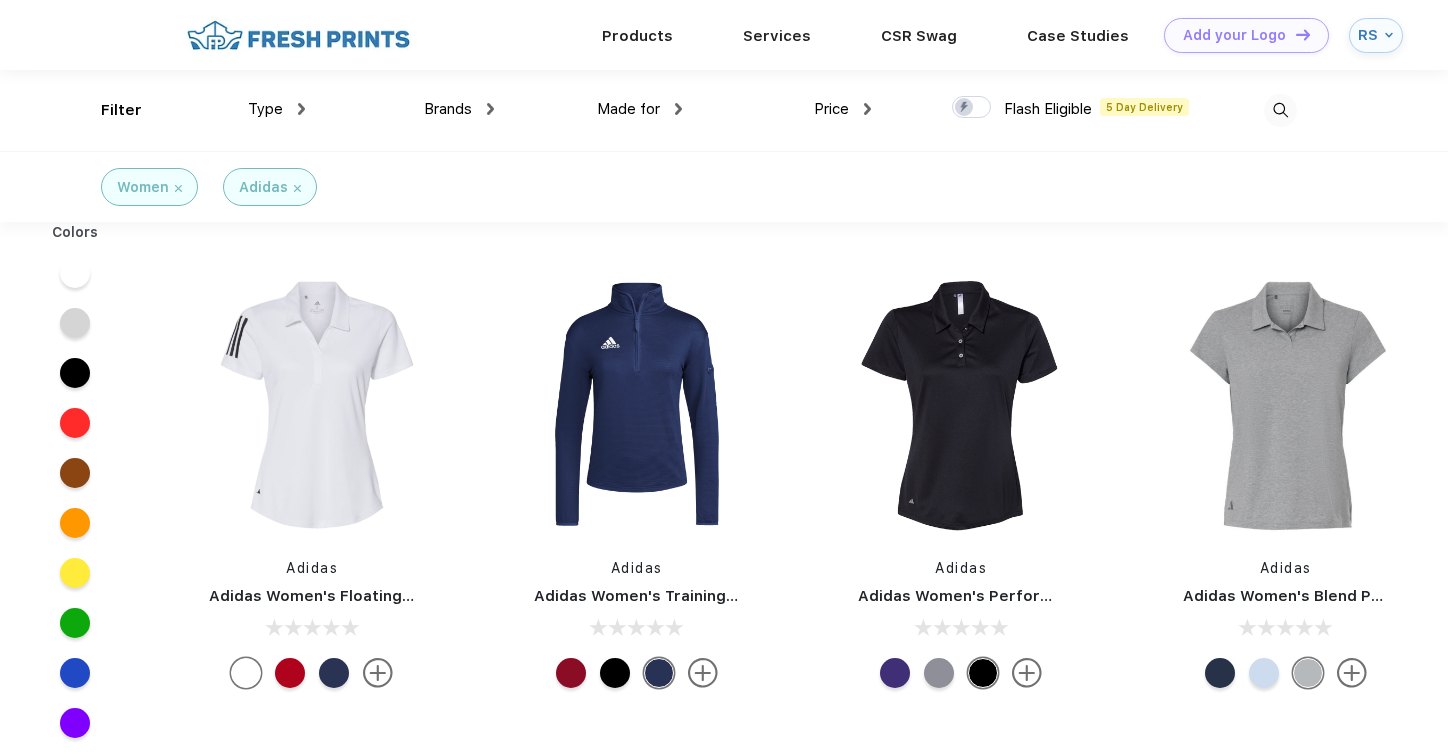 scroll, scrollTop: 0, scrollLeft: 0, axis: both 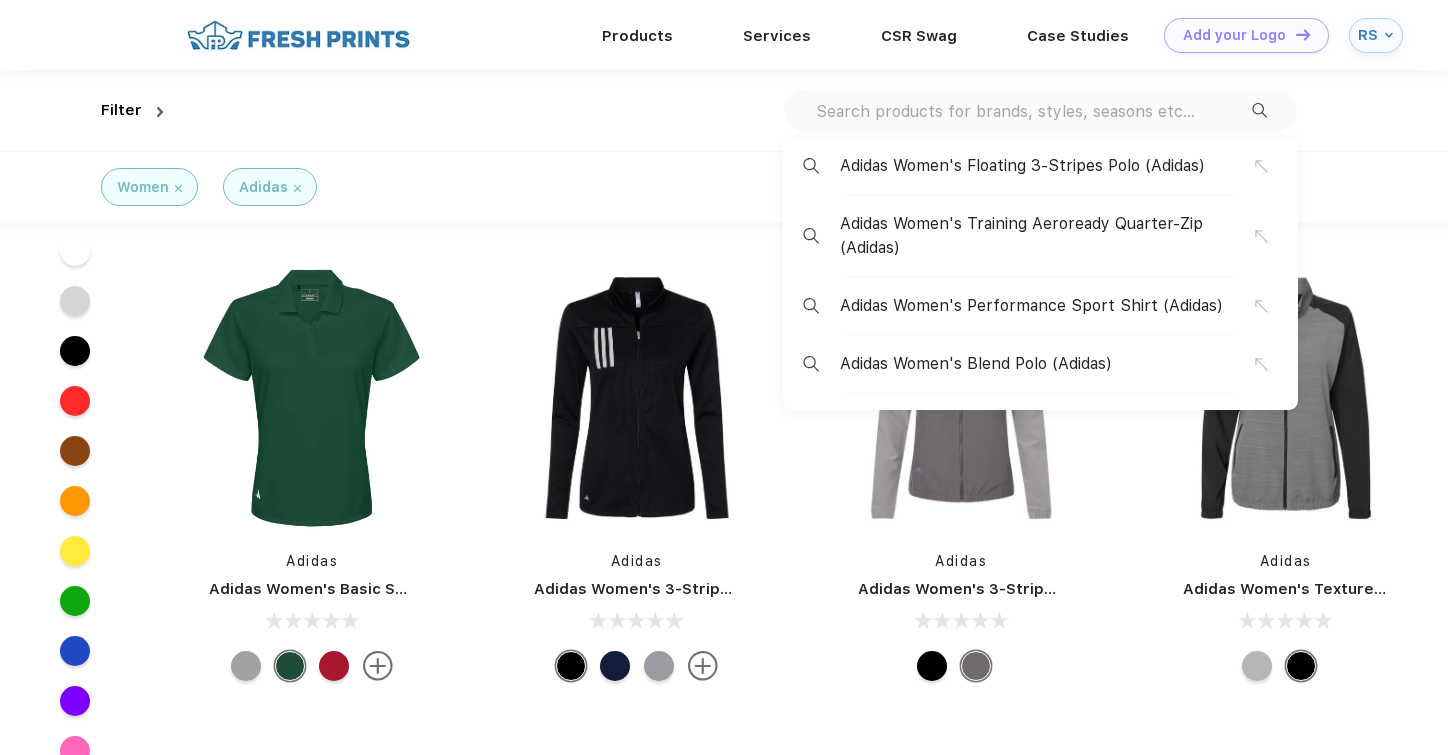 click at bounding box center [1033, 111] 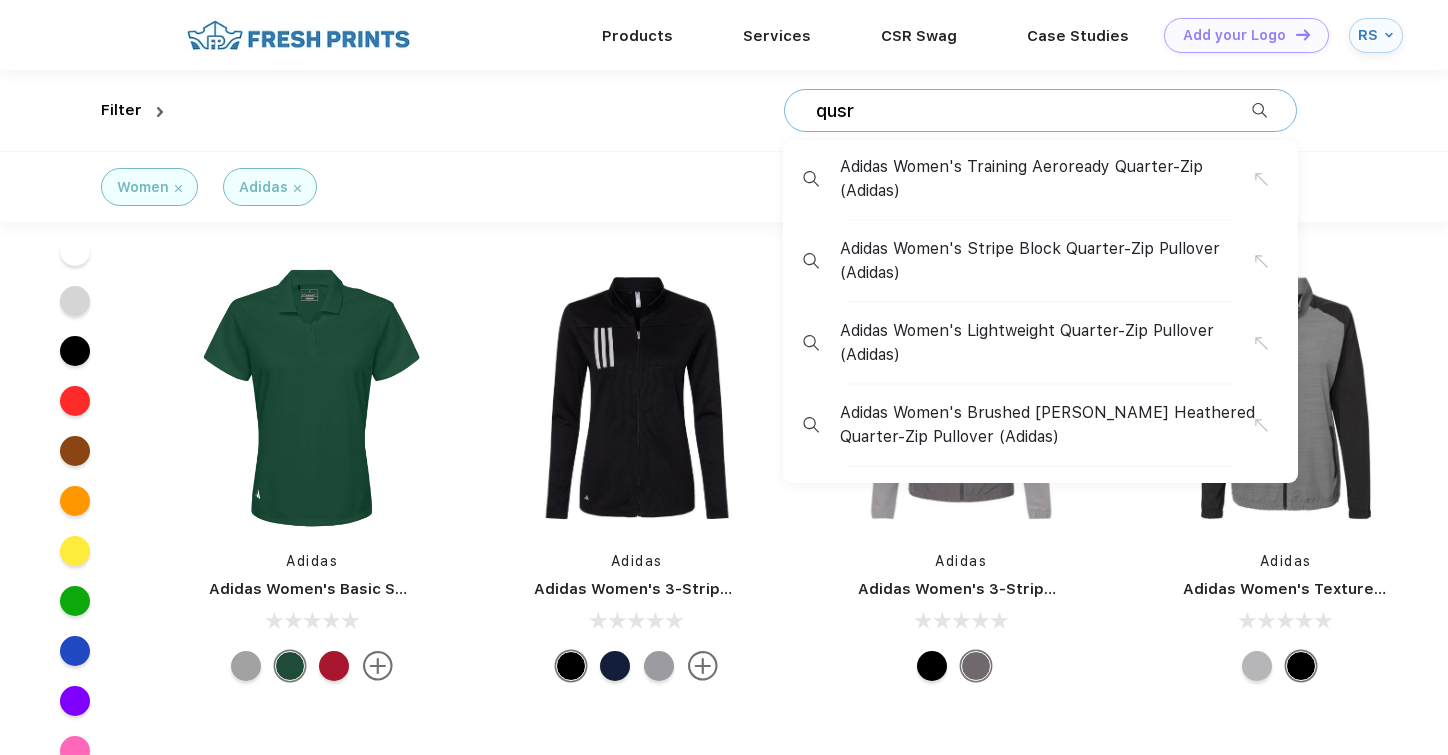 type on "qusr" 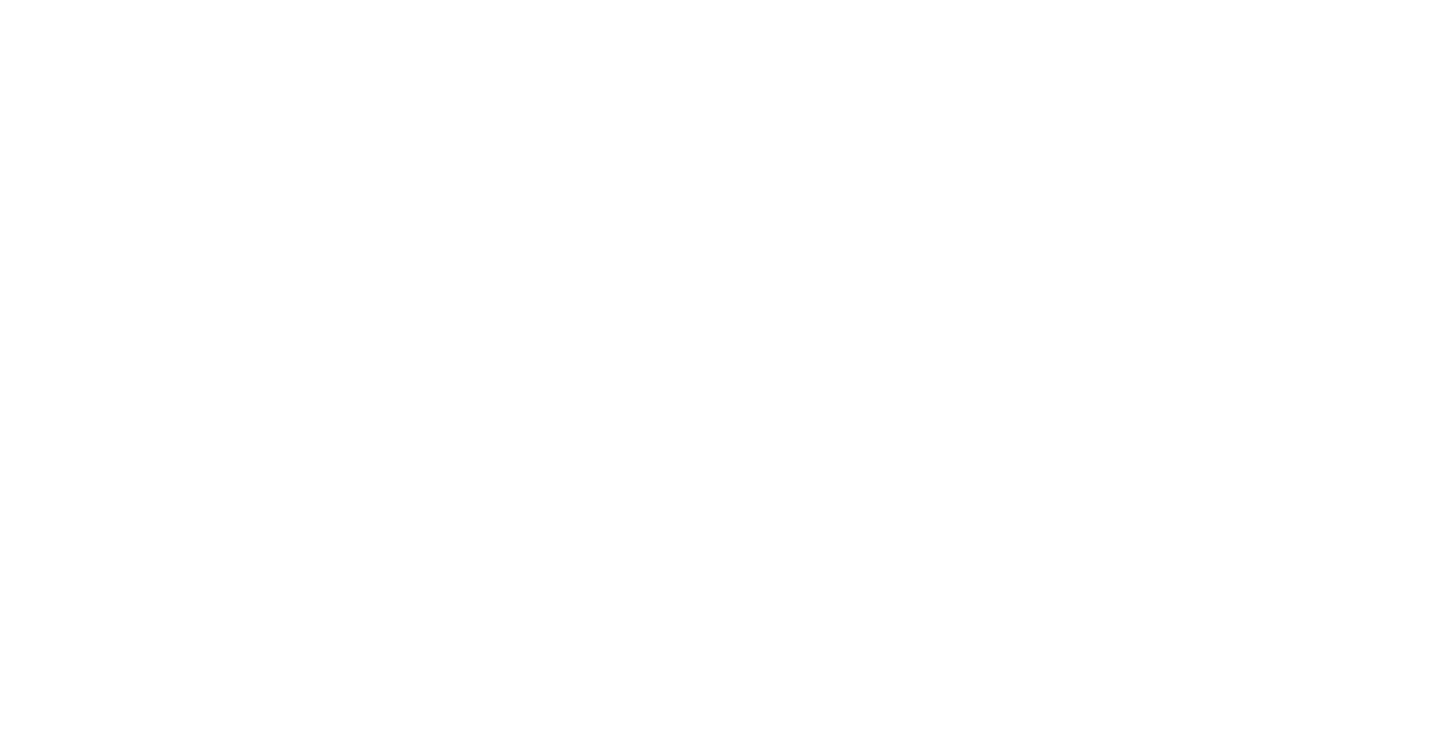 scroll, scrollTop: 0, scrollLeft: 0, axis: both 